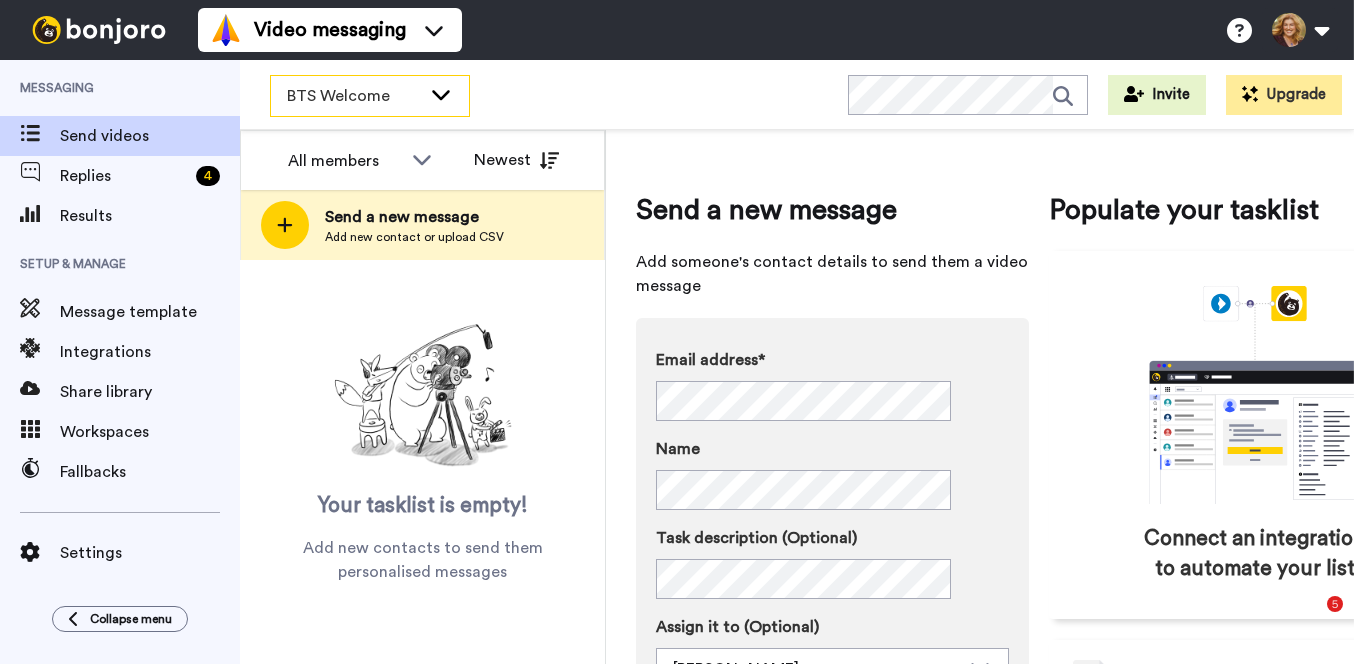 scroll, scrollTop: 0, scrollLeft: 0, axis: both 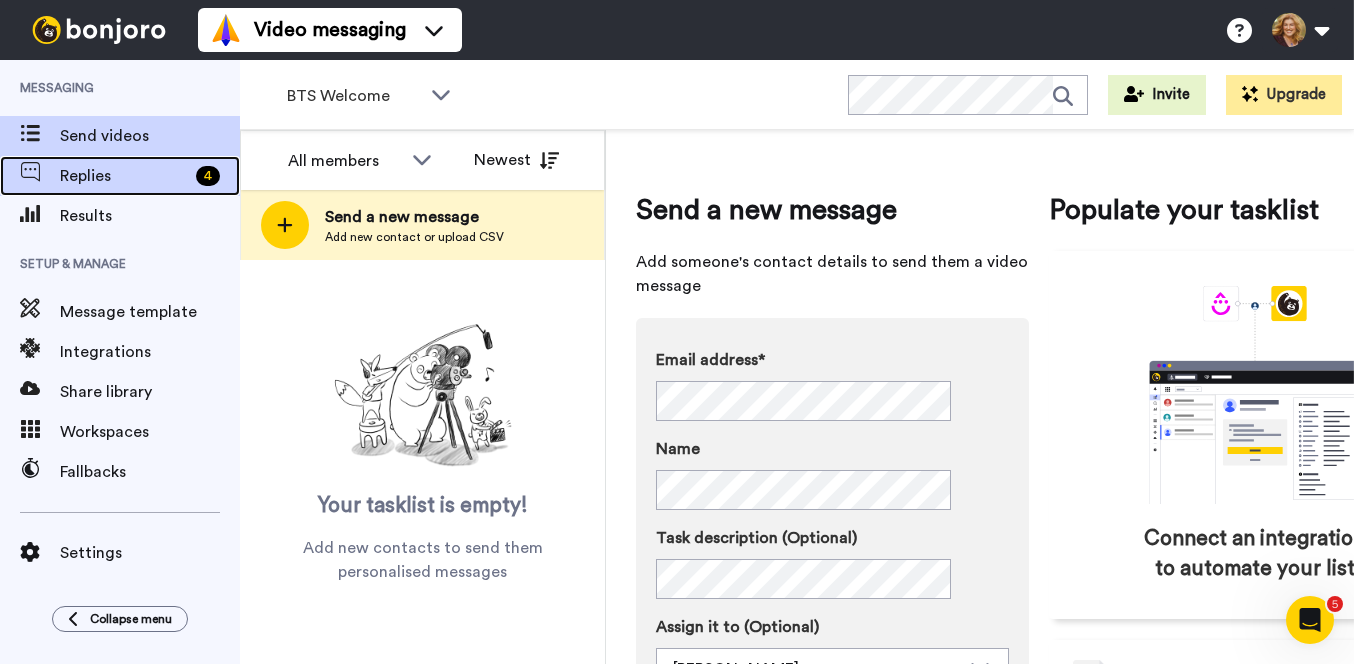 click on "Replies" at bounding box center [124, 176] 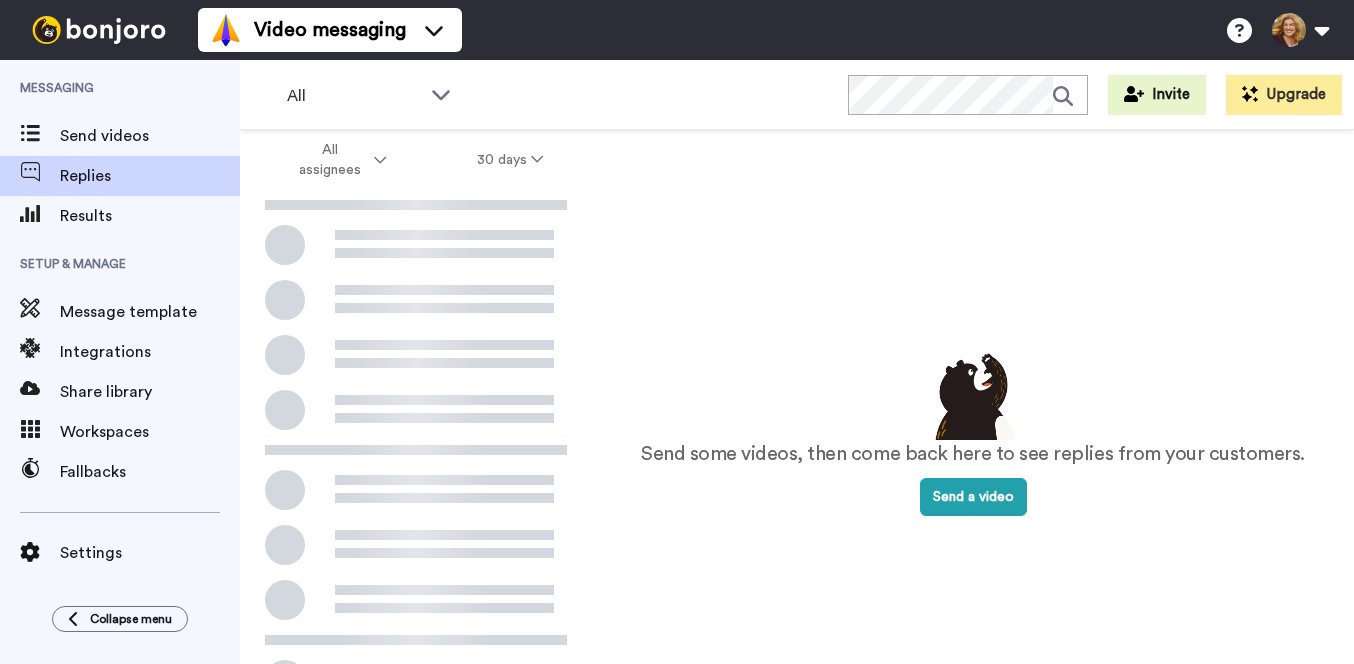 scroll, scrollTop: 0, scrollLeft: 0, axis: both 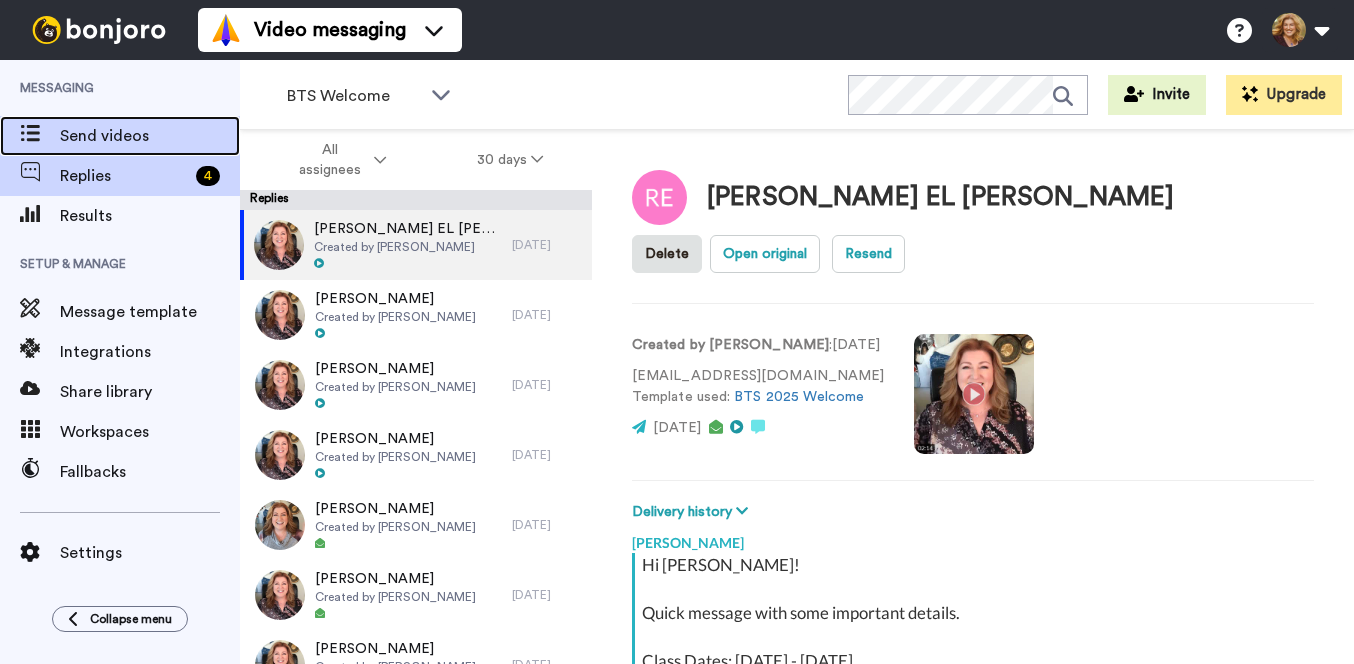 click on "Send videos" at bounding box center [150, 136] 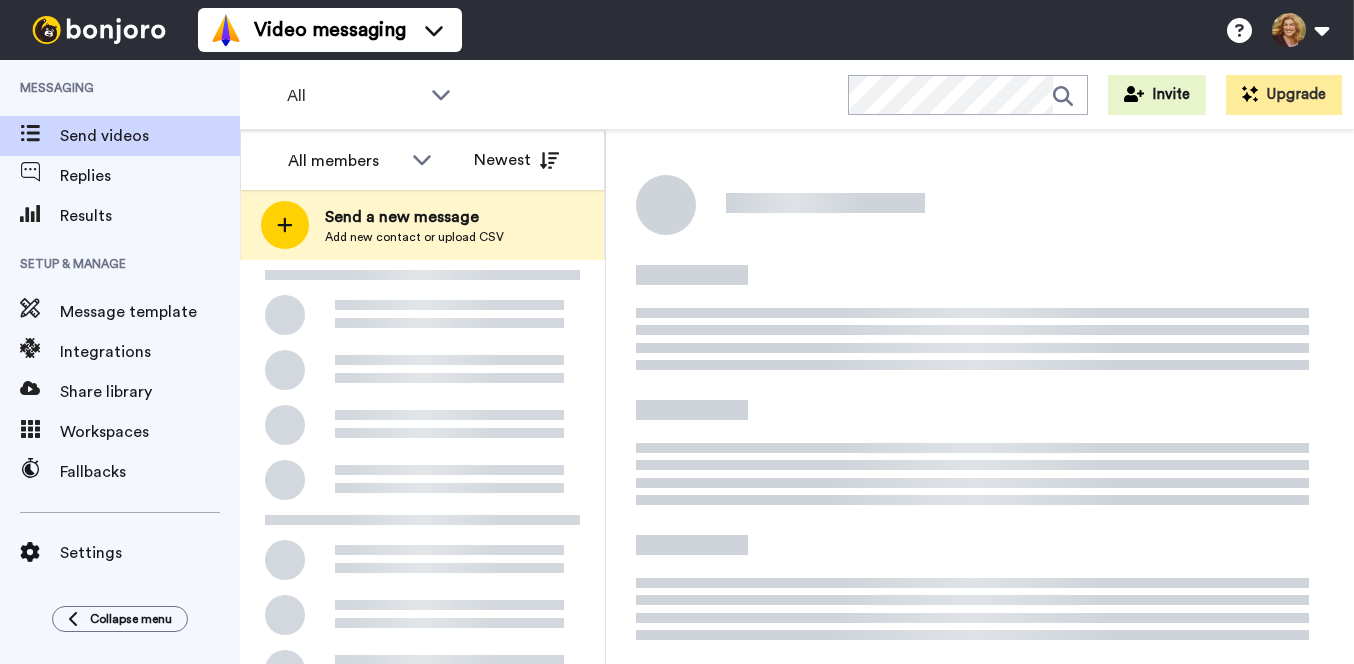 scroll, scrollTop: 0, scrollLeft: 0, axis: both 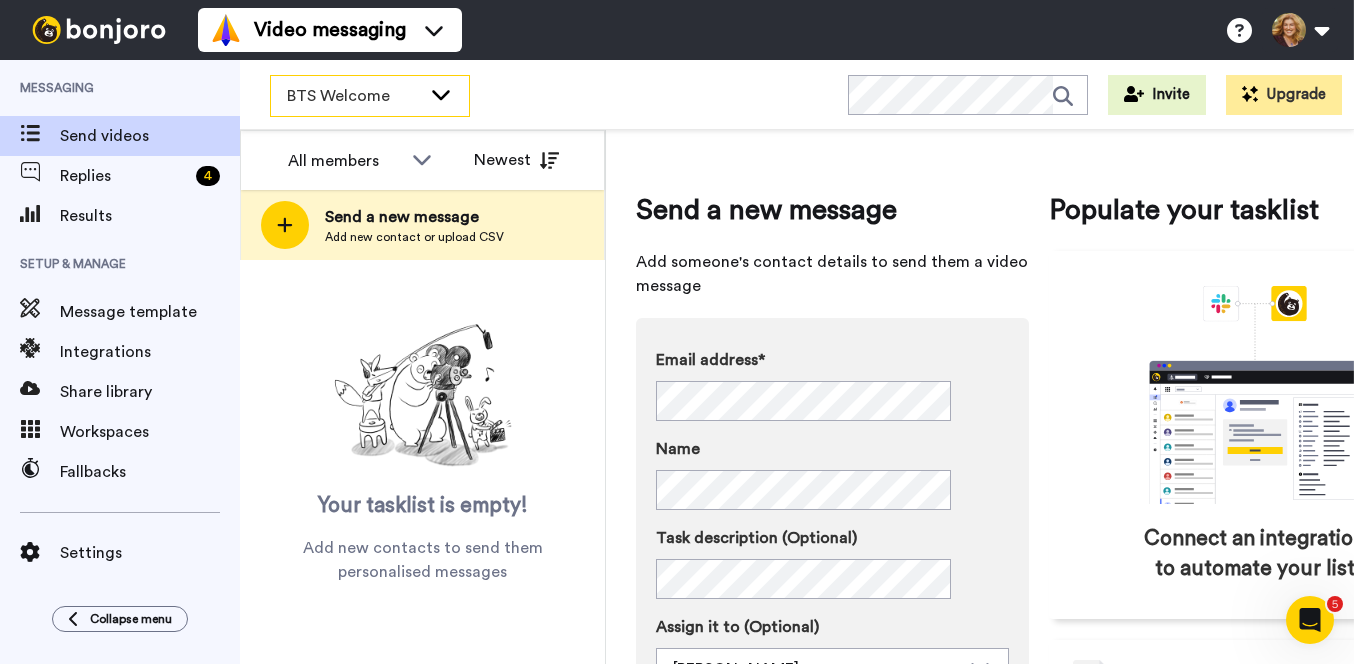 click 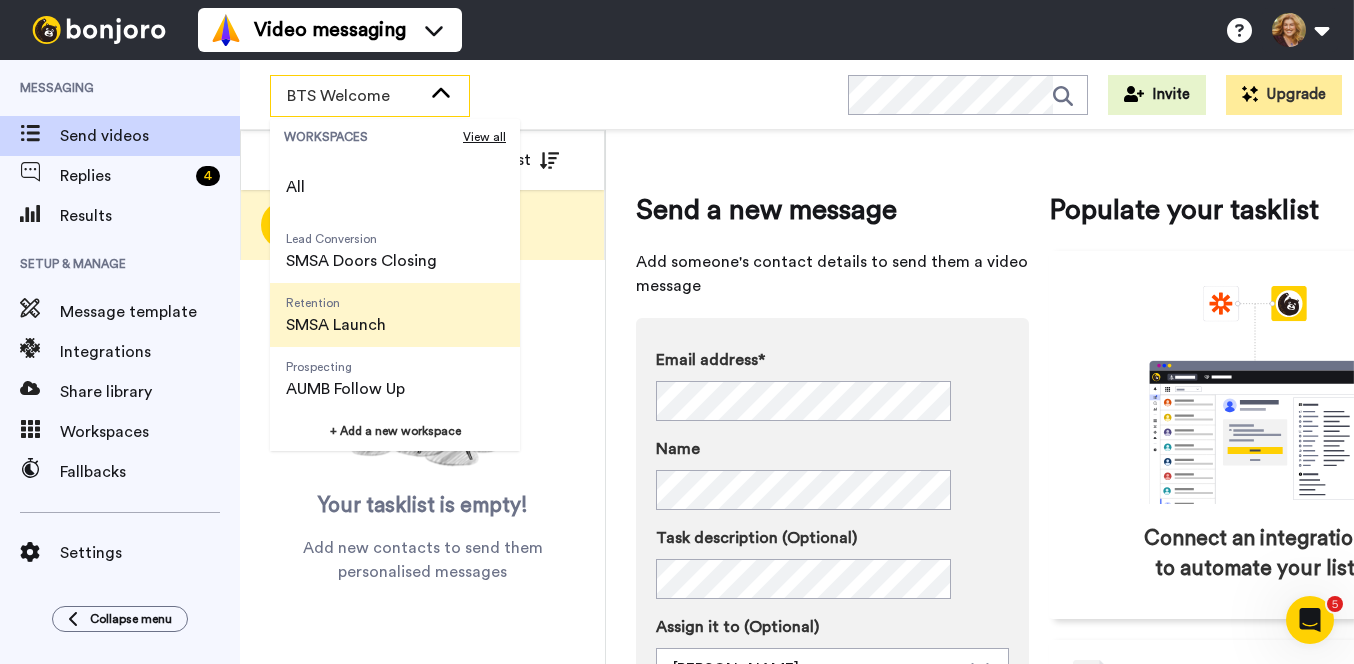 click on "SMSA Launch" at bounding box center (336, 325) 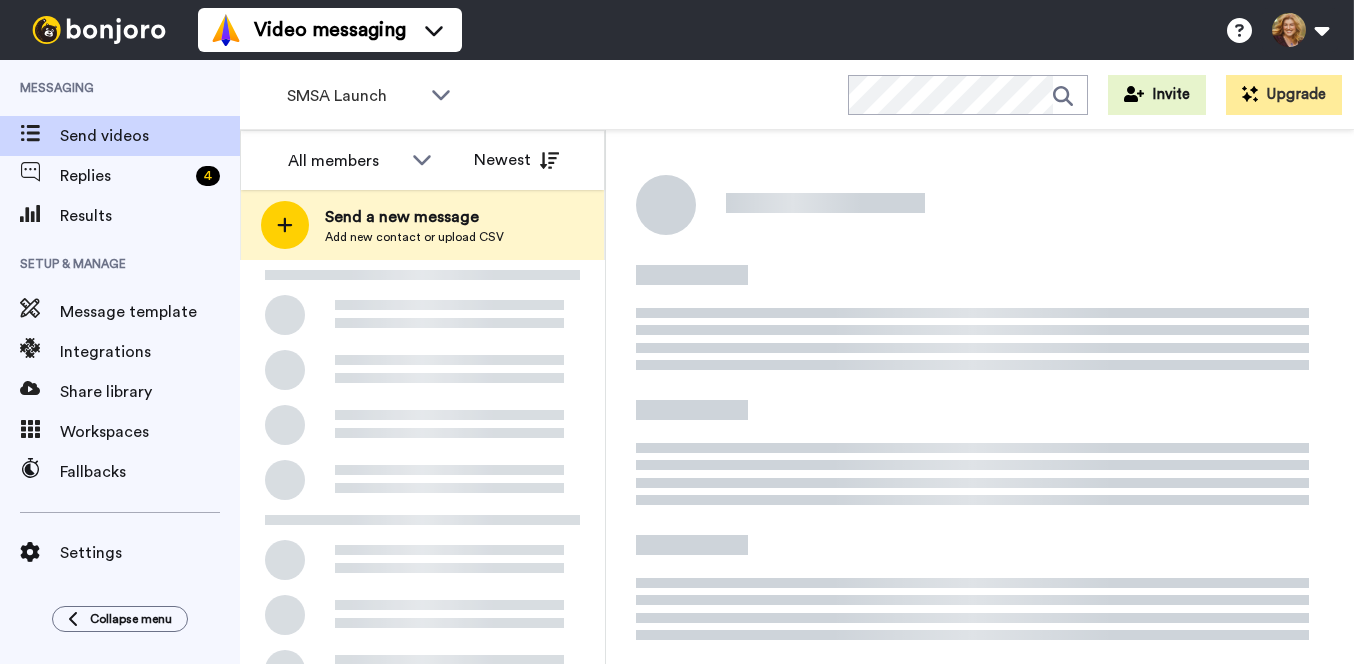 scroll, scrollTop: 0, scrollLeft: 0, axis: both 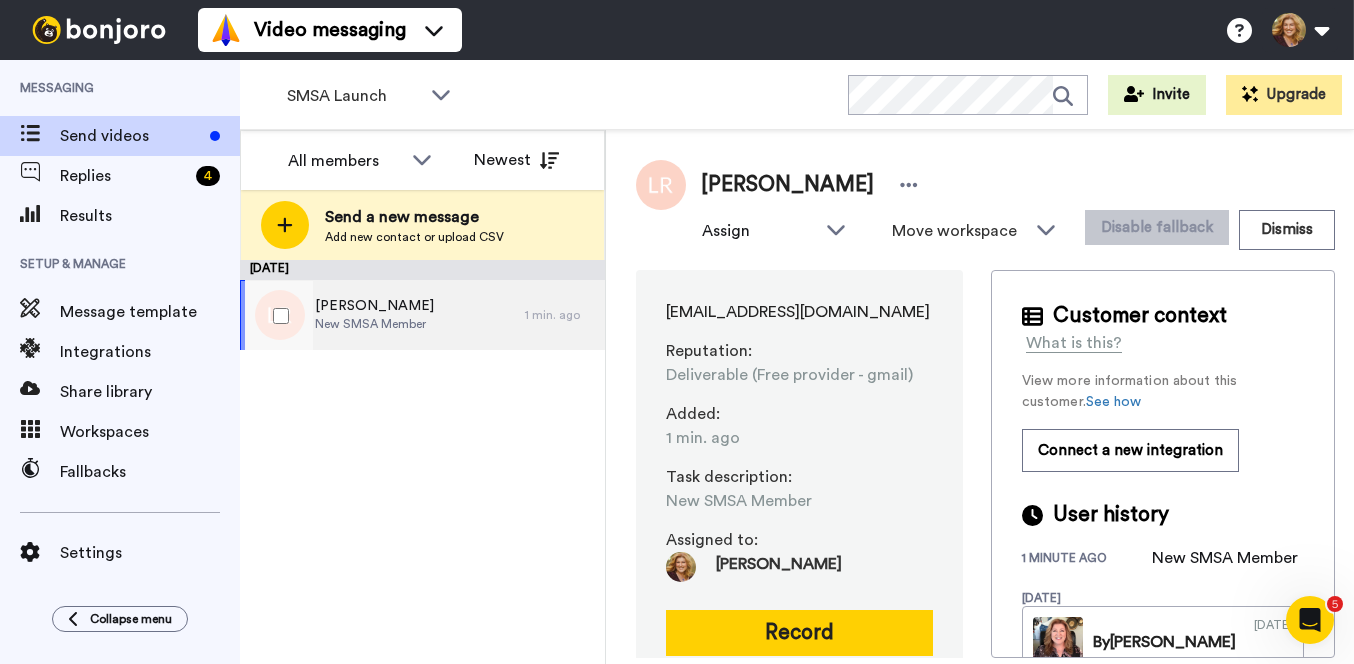 click on "Lynn Renville New SMSA Member" at bounding box center [382, 315] 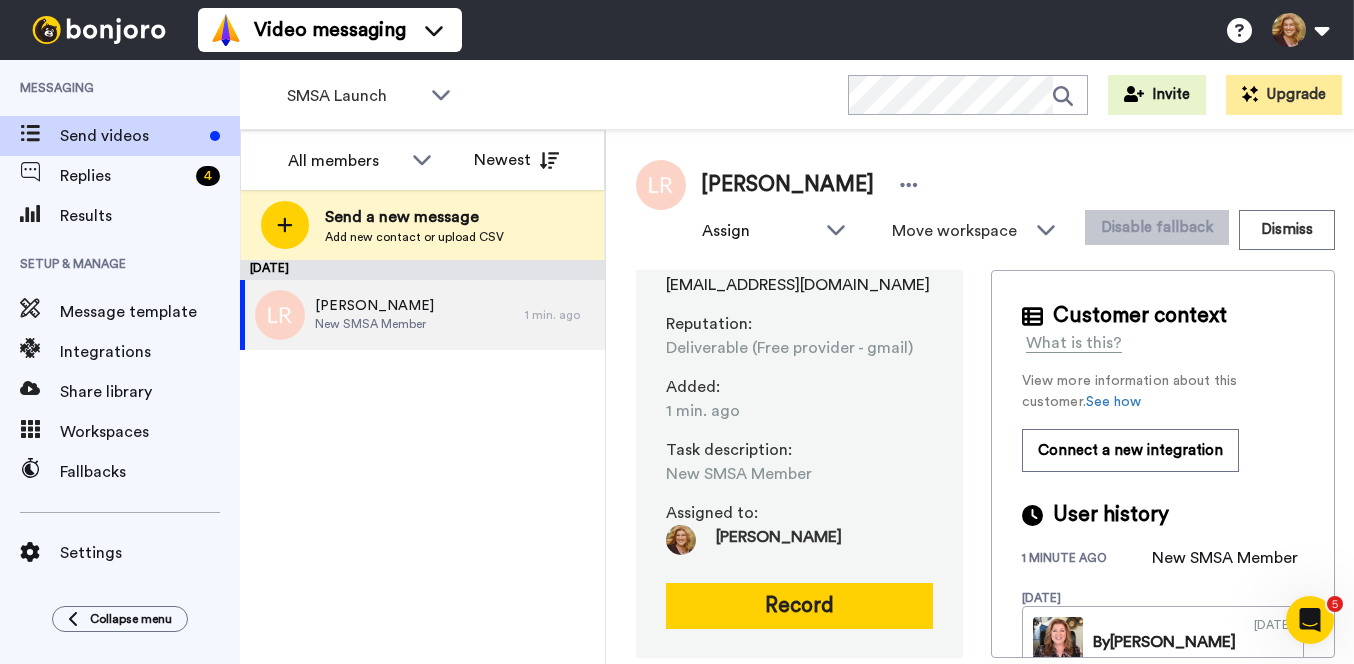 scroll, scrollTop: 28, scrollLeft: 0, axis: vertical 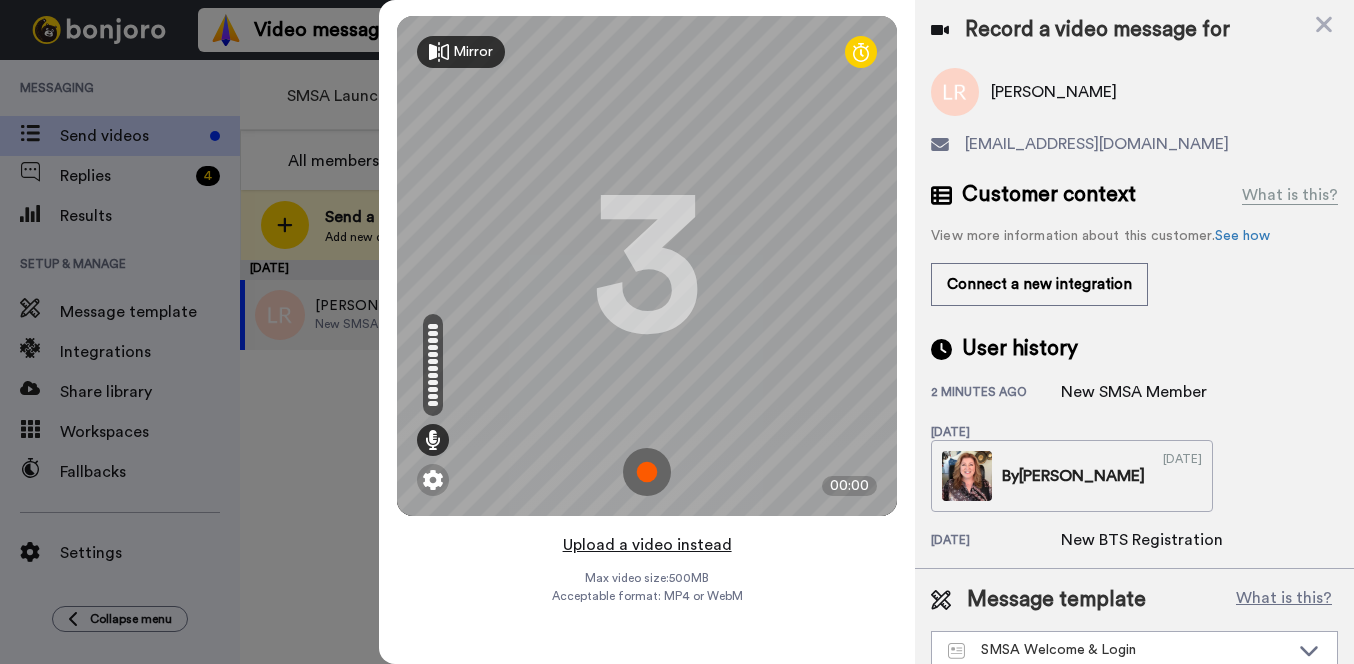 click on "Upload a video instead" at bounding box center (647, 545) 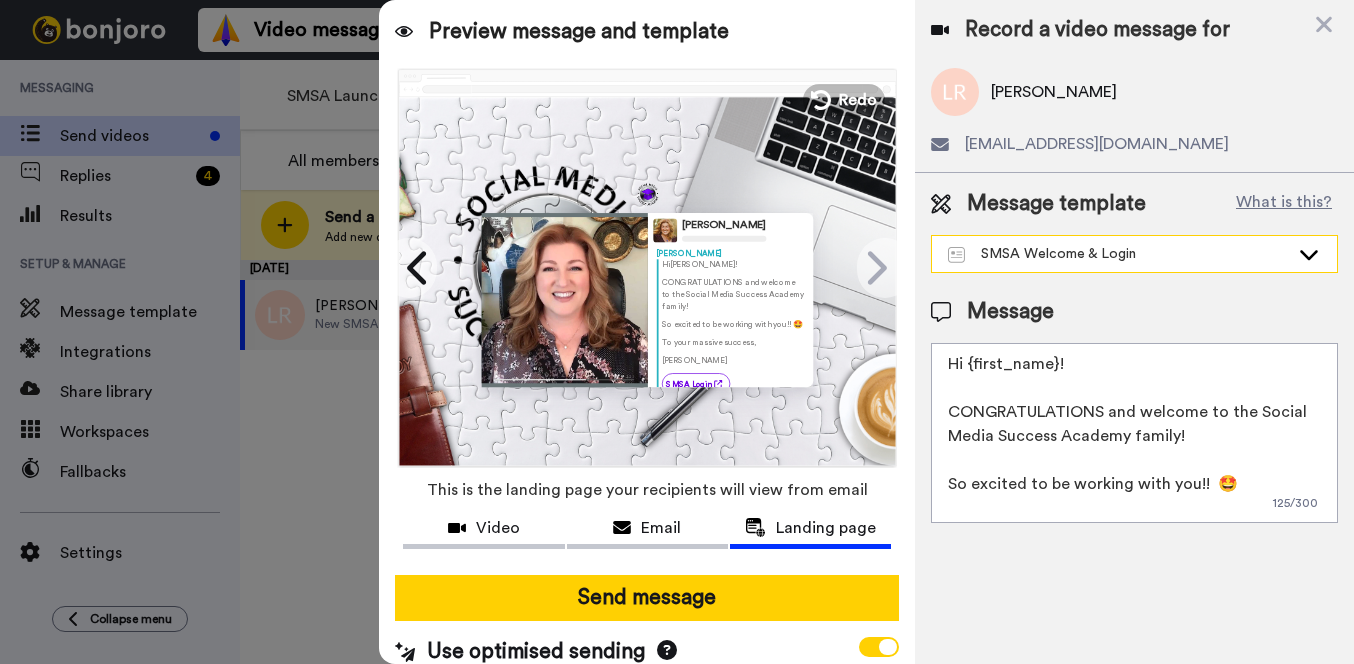 click on "SMSA Welcome & Login" at bounding box center (1118, 254) 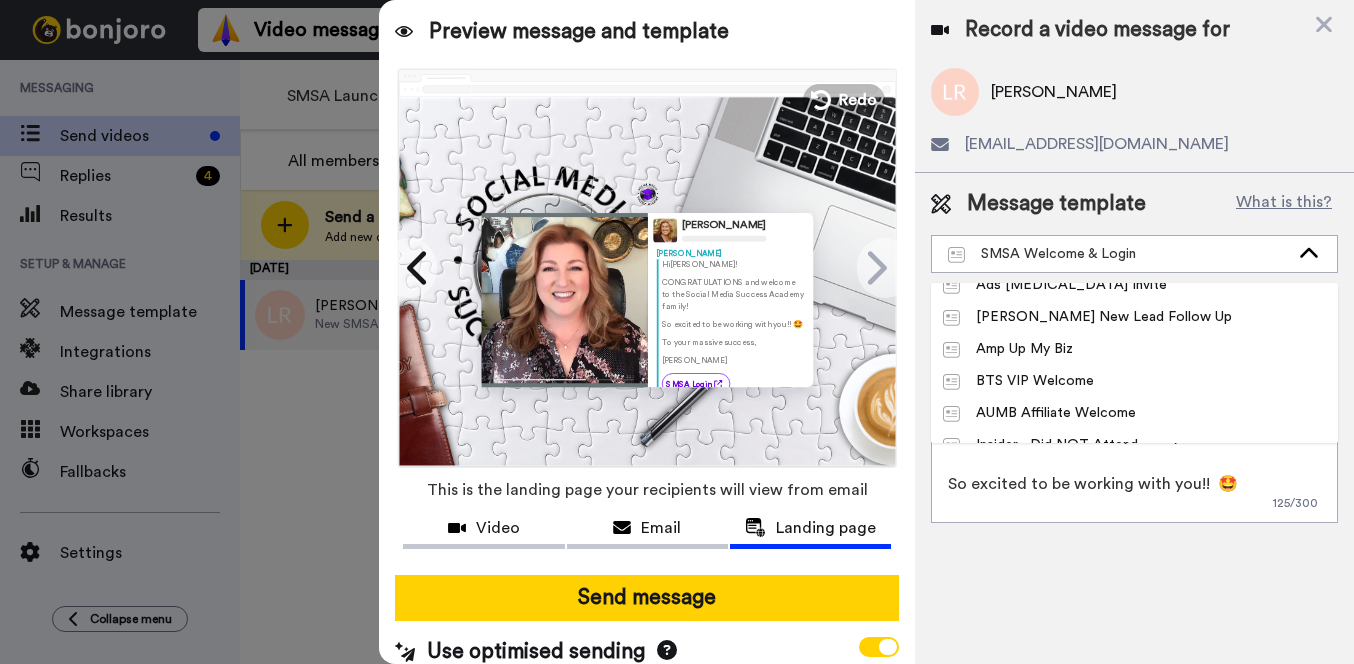 scroll, scrollTop: 210, scrollLeft: 0, axis: vertical 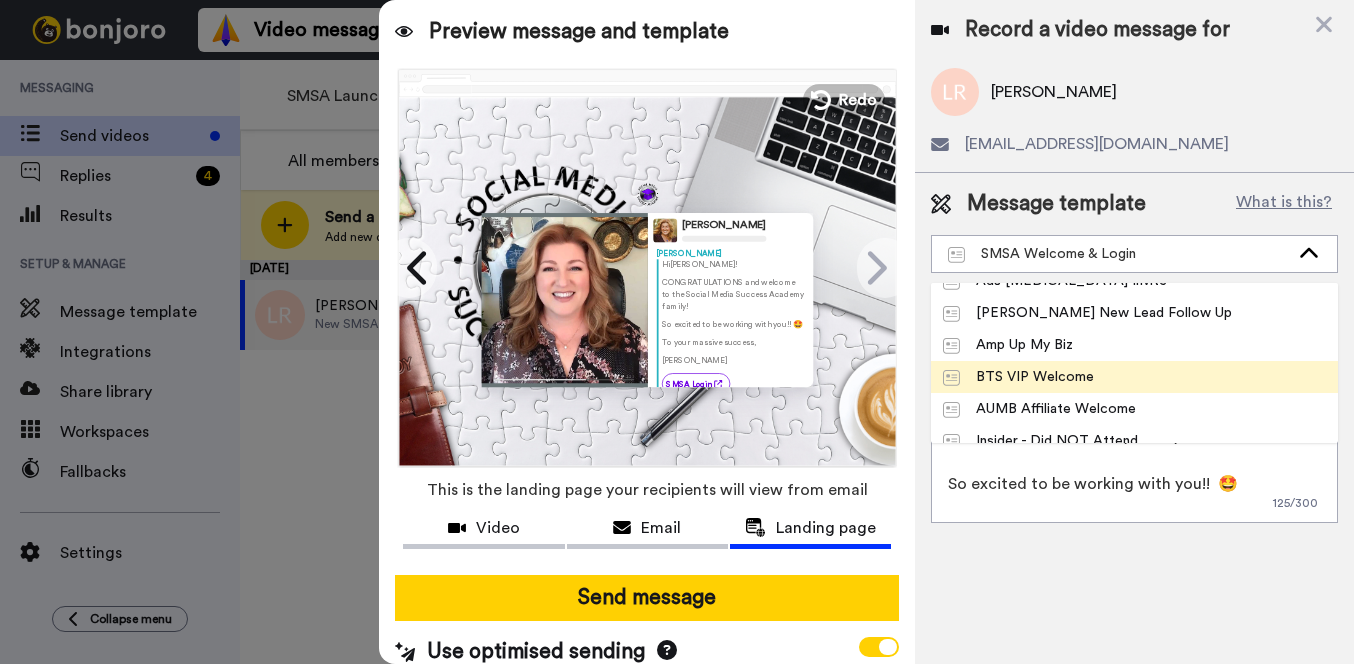 click on "BTS VIP Welcome" at bounding box center [1018, 377] 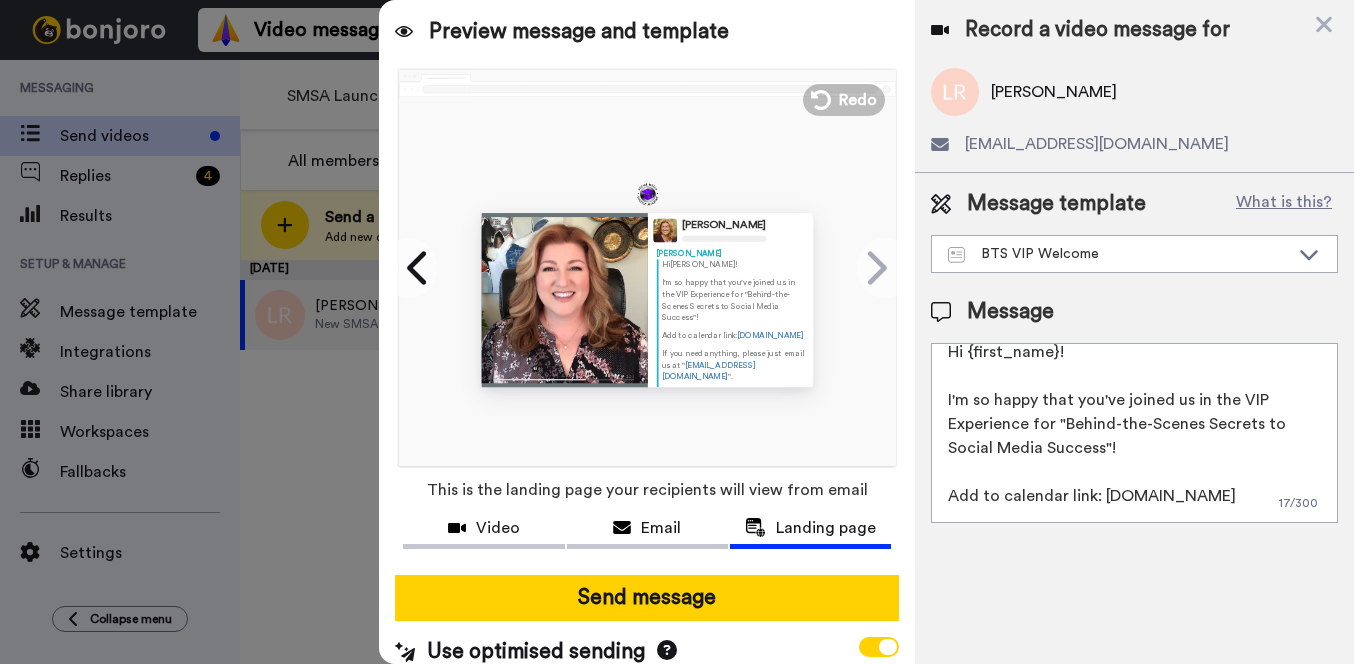 scroll, scrollTop: 0, scrollLeft: 0, axis: both 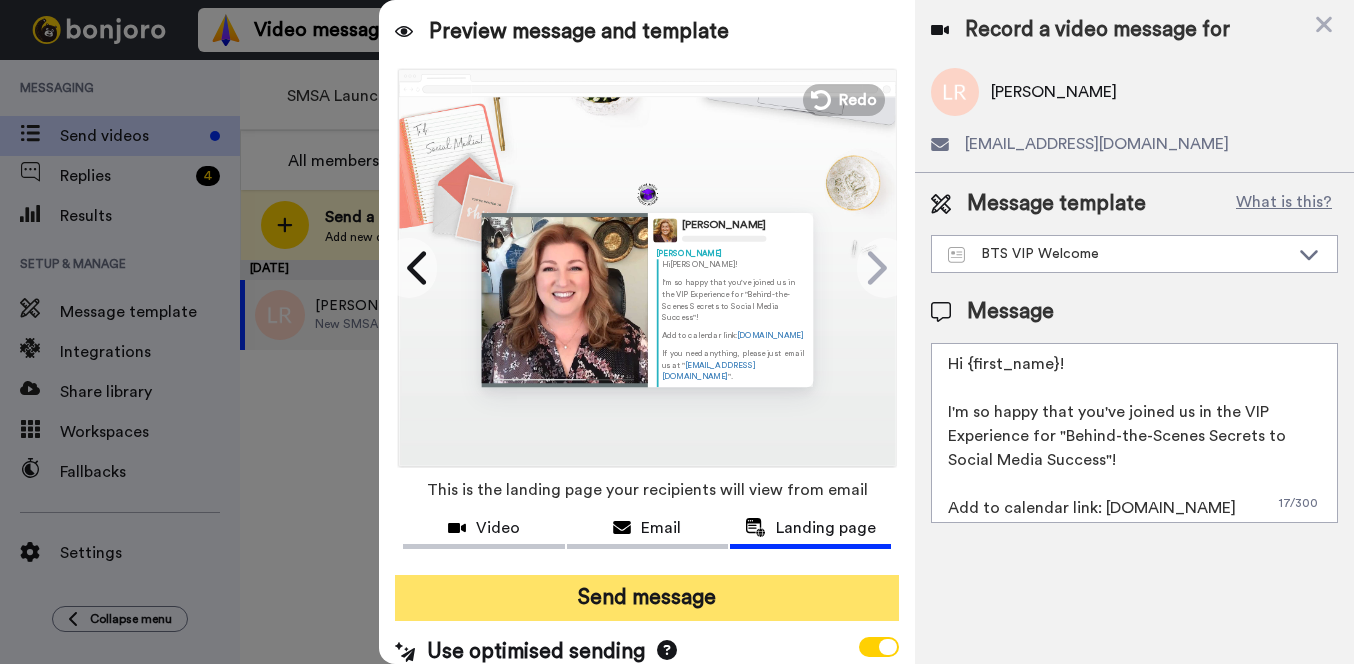 click on "Send message" at bounding box center (647, 598) 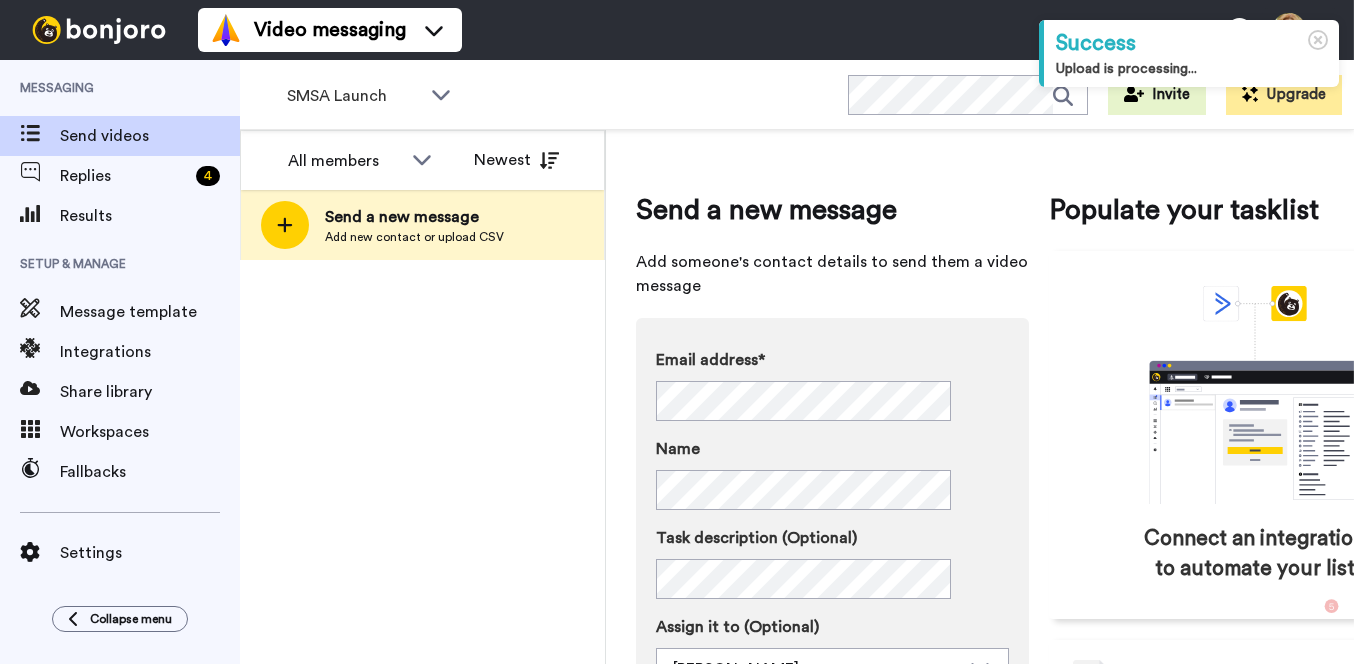 scroll, scrollTop: 0, scrollLeft: 0, axis: both 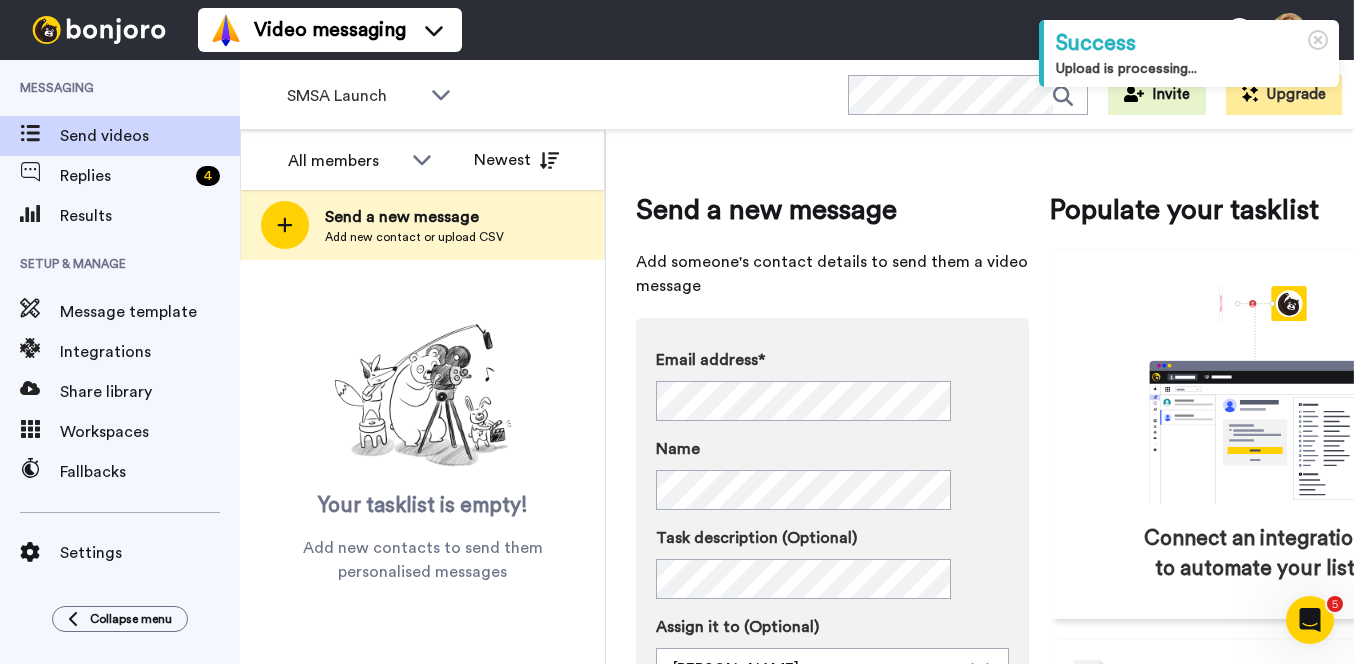 click on "Video messaging   Help docs   Settings" at bounding box center [776, 30] 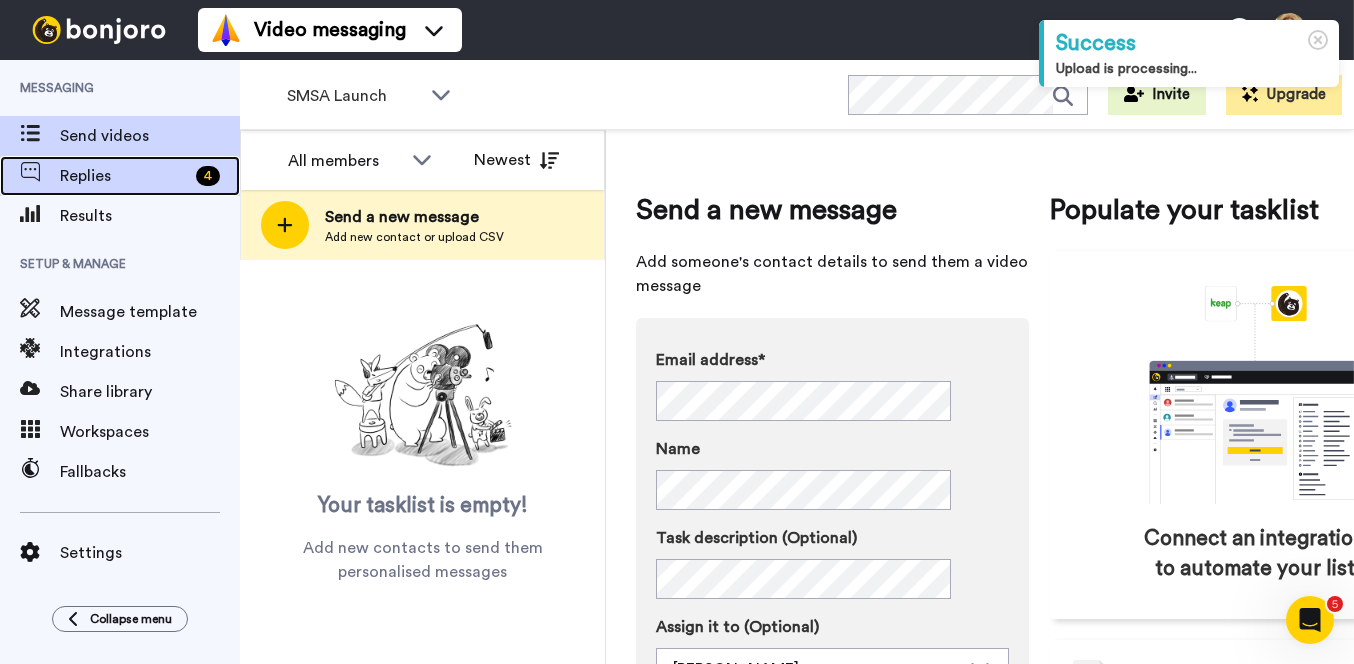 click on "Replies" at bounding box center (124, 176) 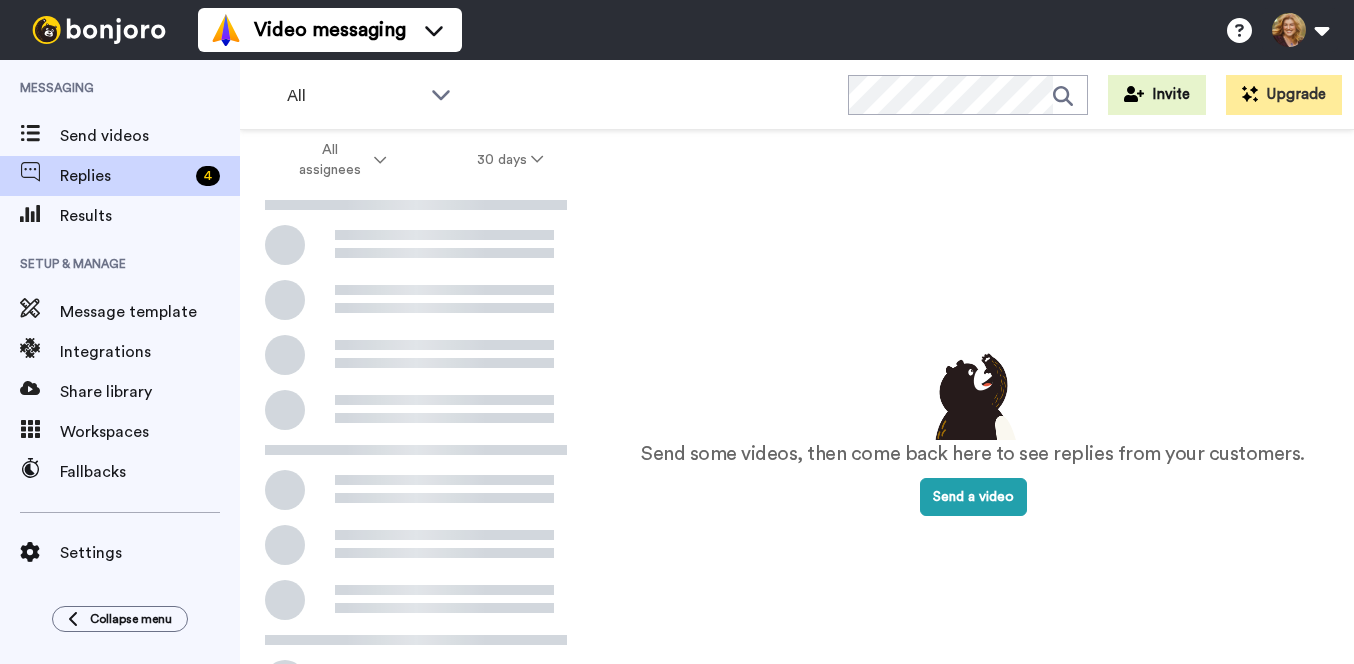 scroll, scrollTop: 0, scrollLeft: 0, axis: both 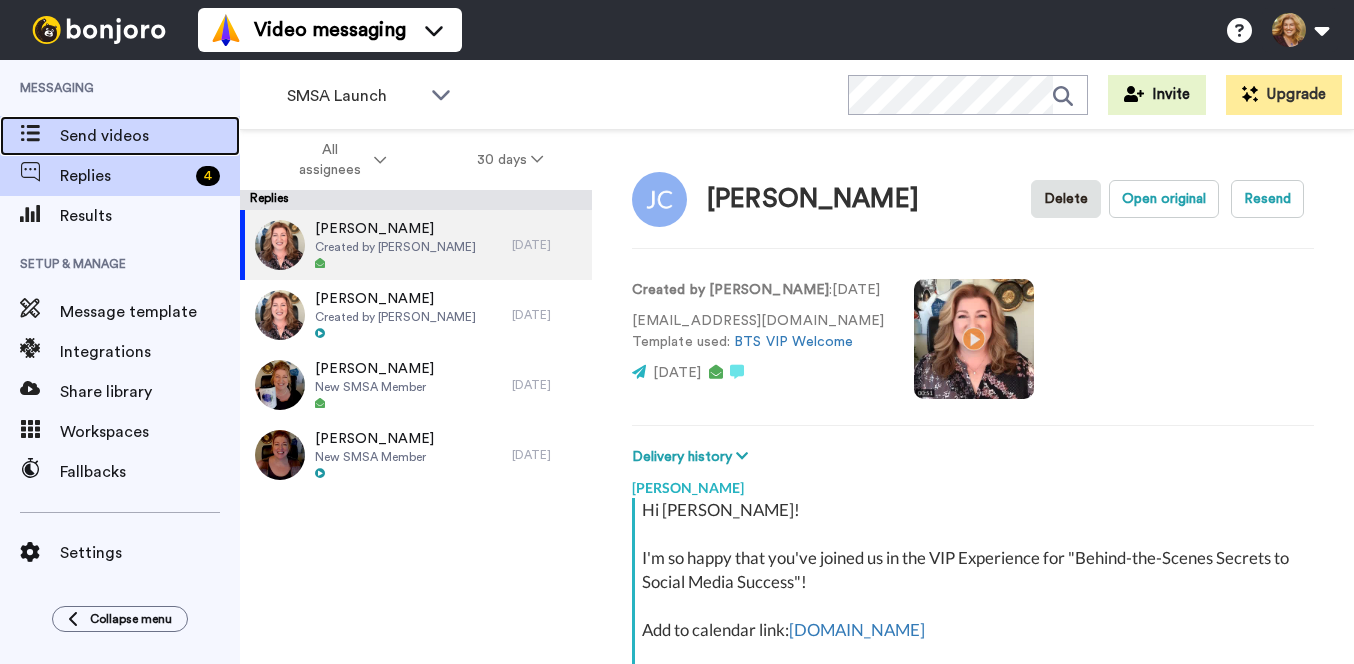 click on "Send videos" at bounding box center (150, 136) 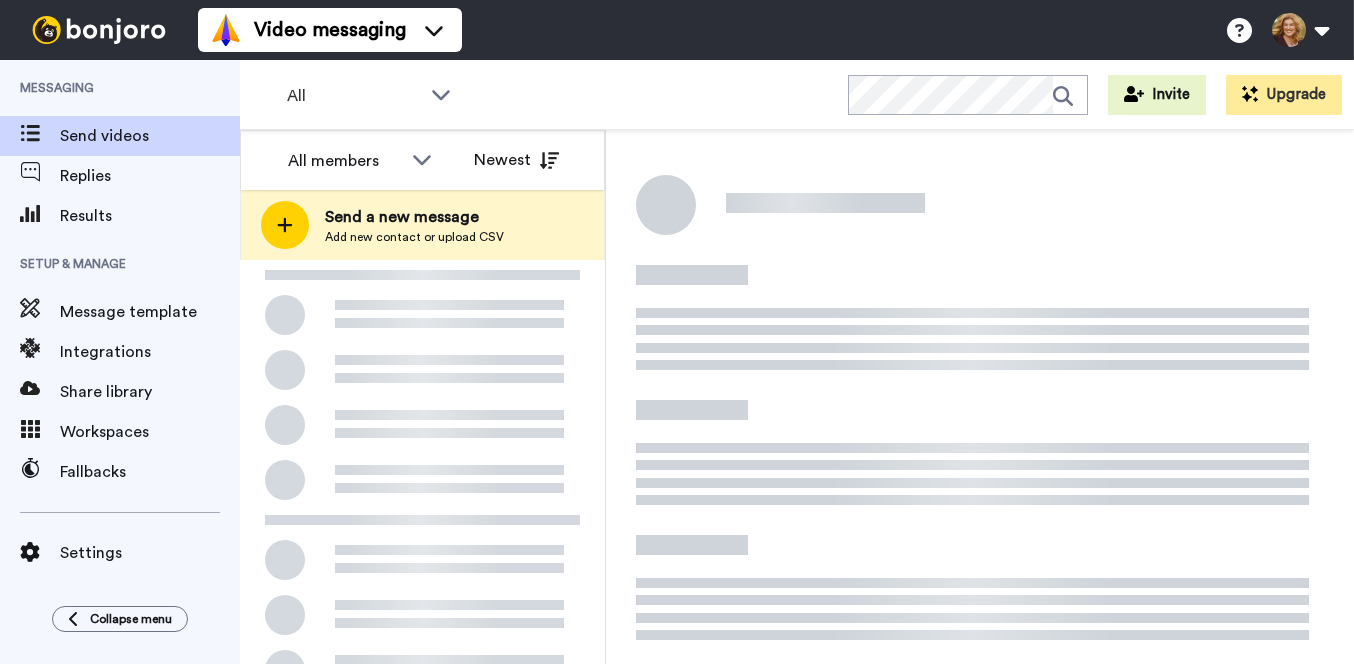 scroll, scrollTop: 0, scrollLeft: 0, axis: both 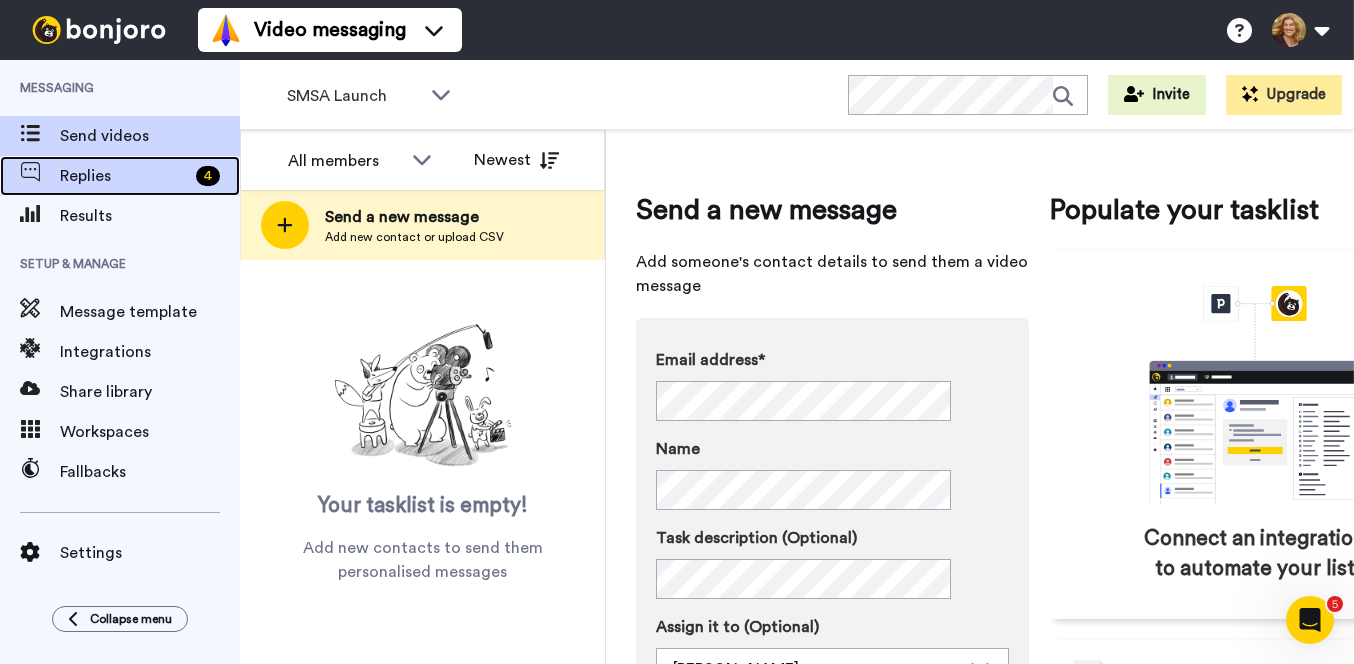 click on "Replies" at bounding box center [124, 176] 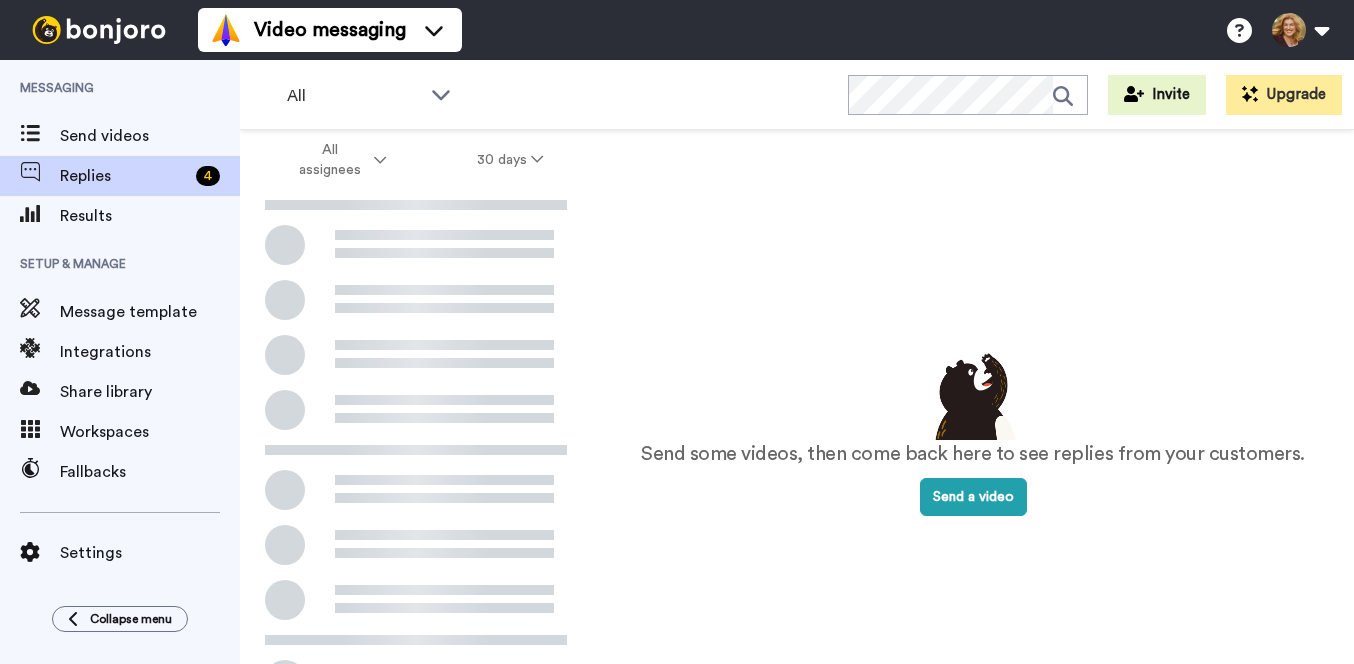 scroll, scrollTop: 0, scrollLeft: 0, axis: both 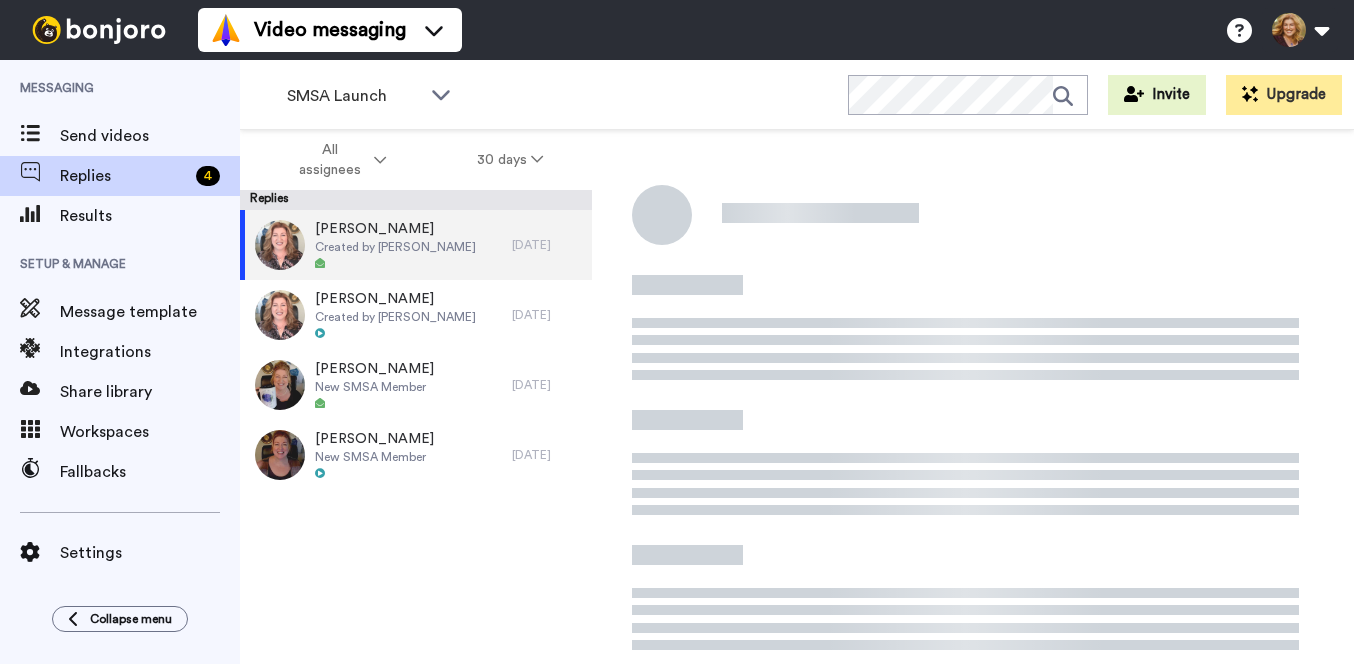 click on "Video messaging Switch to Video messaging Testimonials Settings Discover Help & Support Case studies Bonjoro Tools   Help docs   Settings My Profile Change Password Billing Affiliates Help Docs Settings Logout" at bounding box center [776, 30] 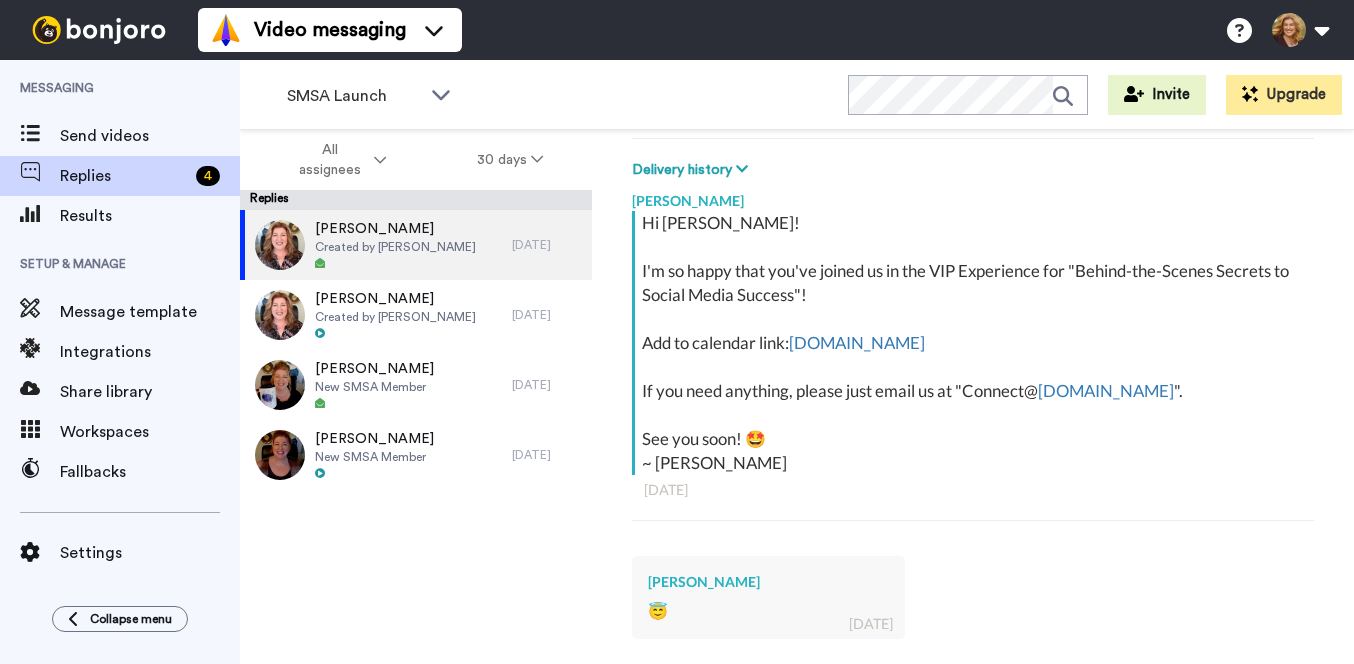 type on "x" 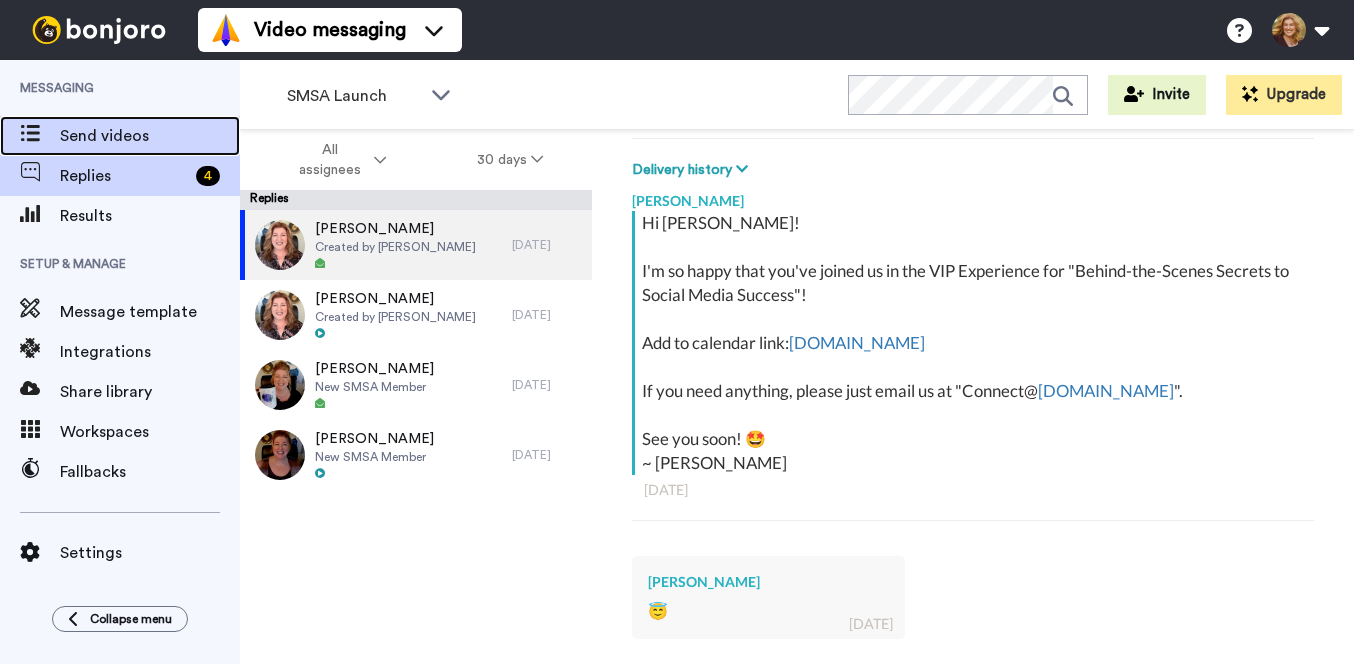 click on "Send videos" at bounding box center [150, 136] 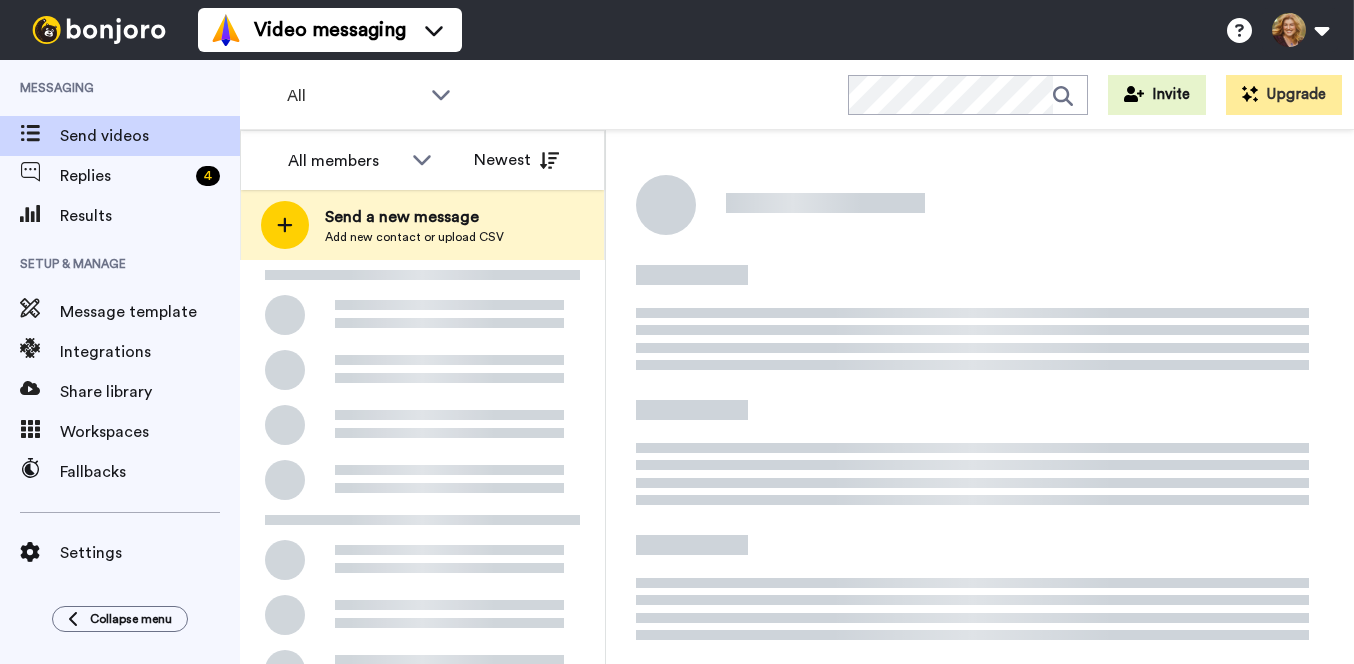 scroll, scrollTop: 0, scrollLeft: 0, axis: both 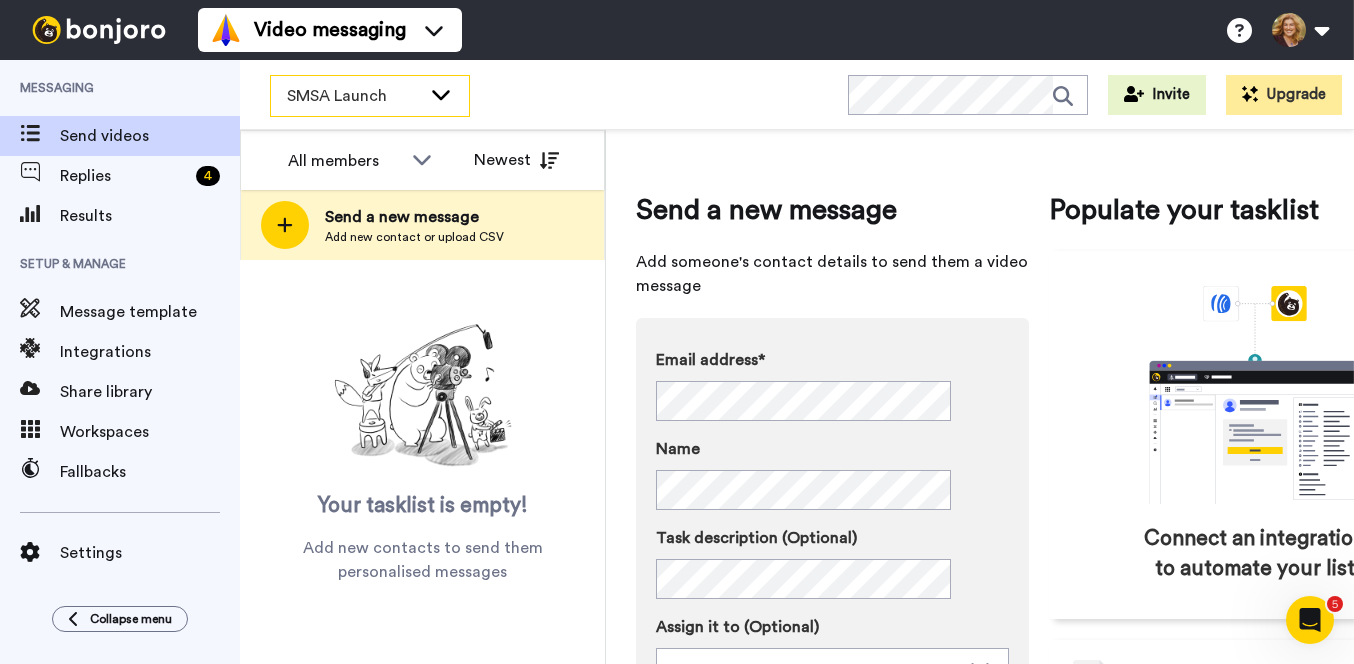 click 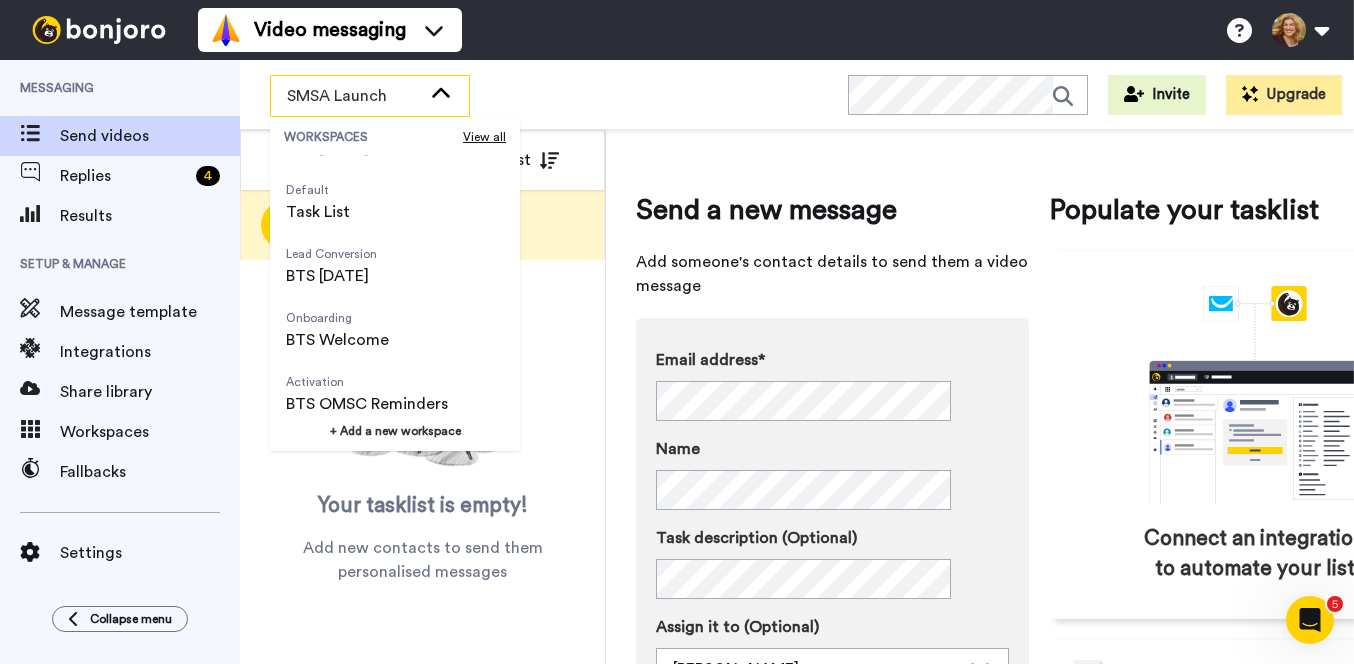 scroll, scrollTop: 381, scrollLeft: 0, axis: vertical 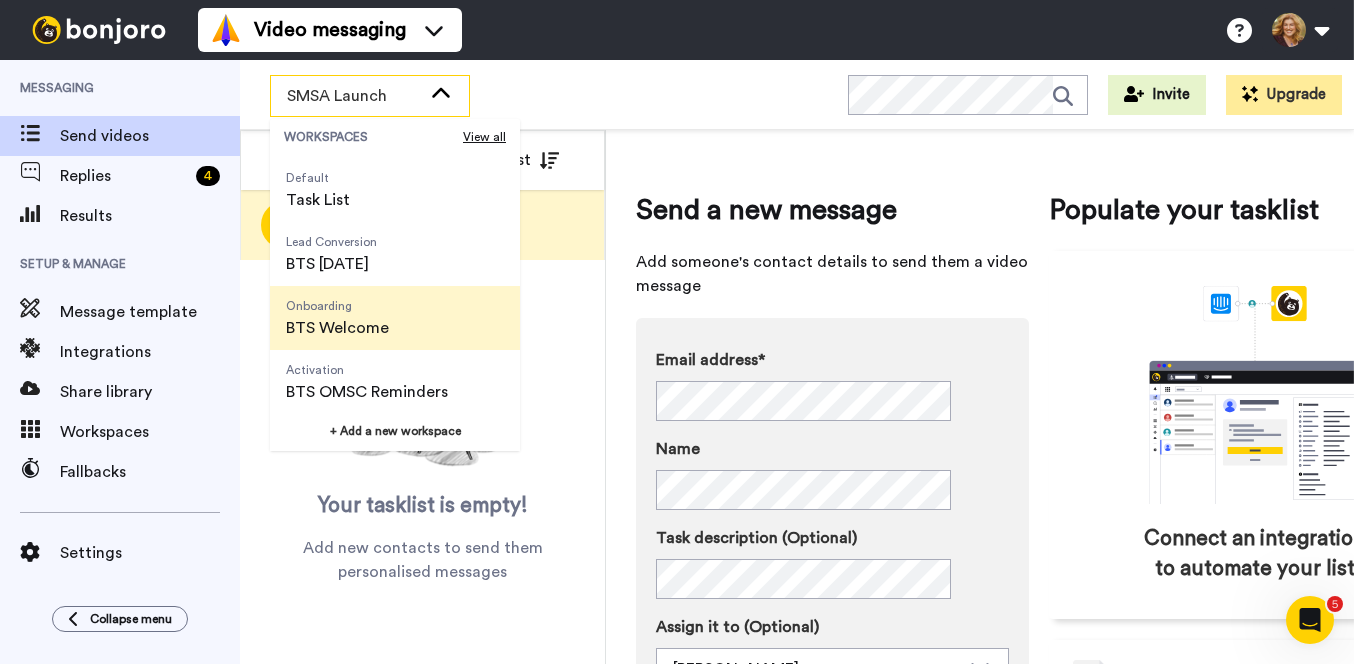 click on "Onboarding BTS Welcome" at bounding box center [337, 318] 